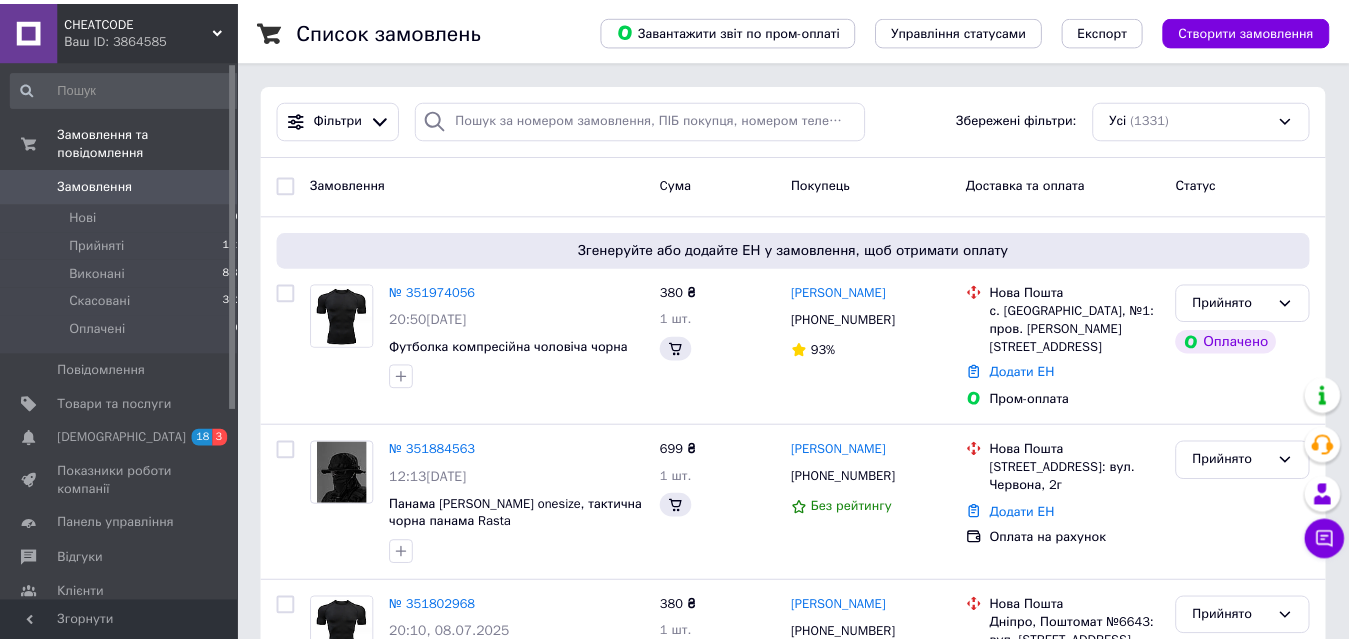 scroll, scrollTop: 0, scrollLeft: 0, axis: both 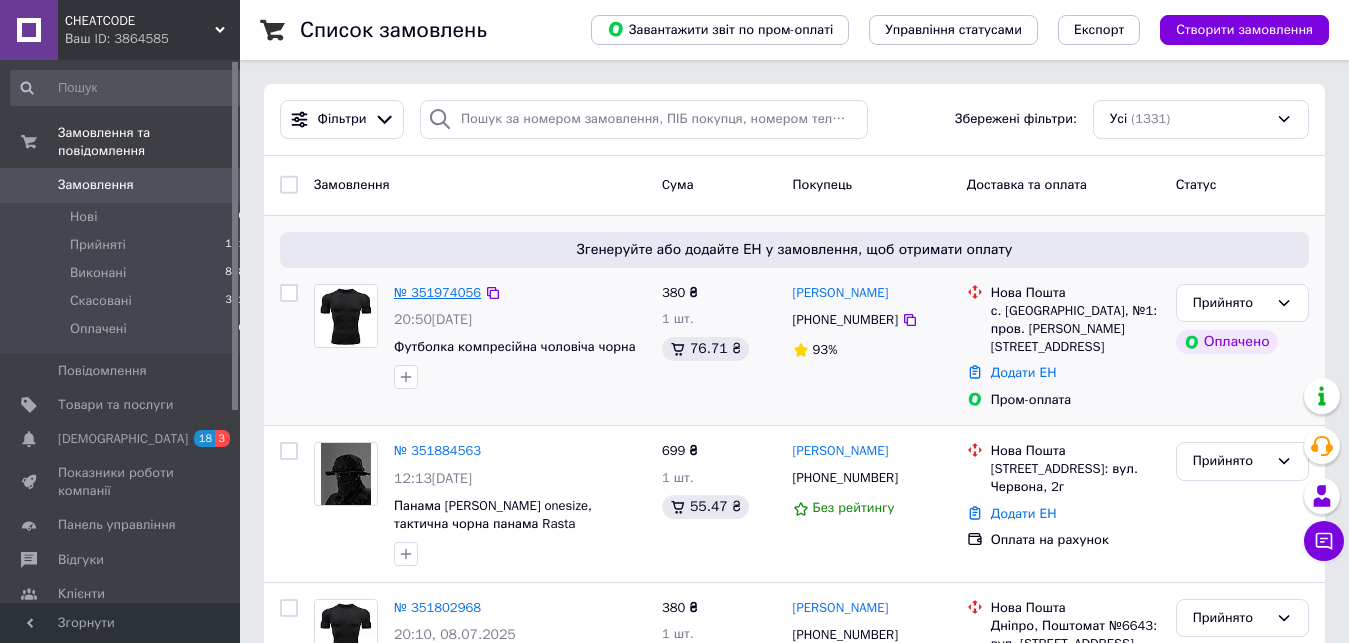 click on "№ 351974056" at bounding box center (437, 292) 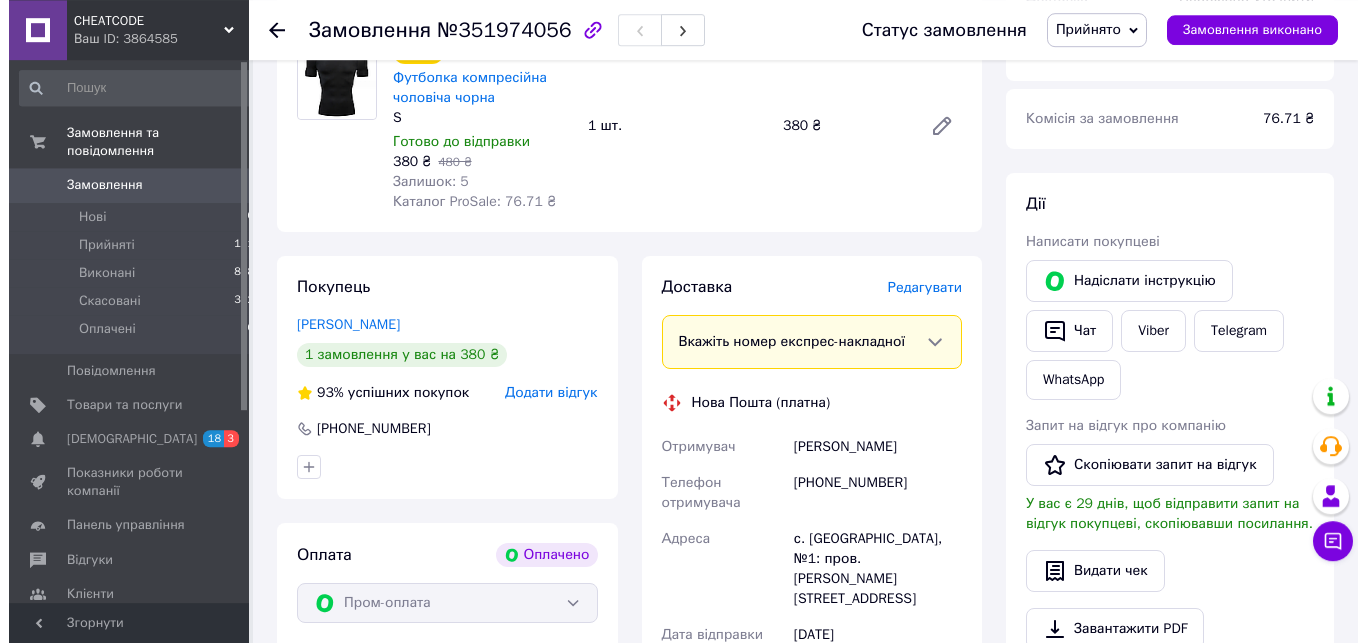 scroll, scrollTop: 918, scrollLeft: 0, axis: vertical 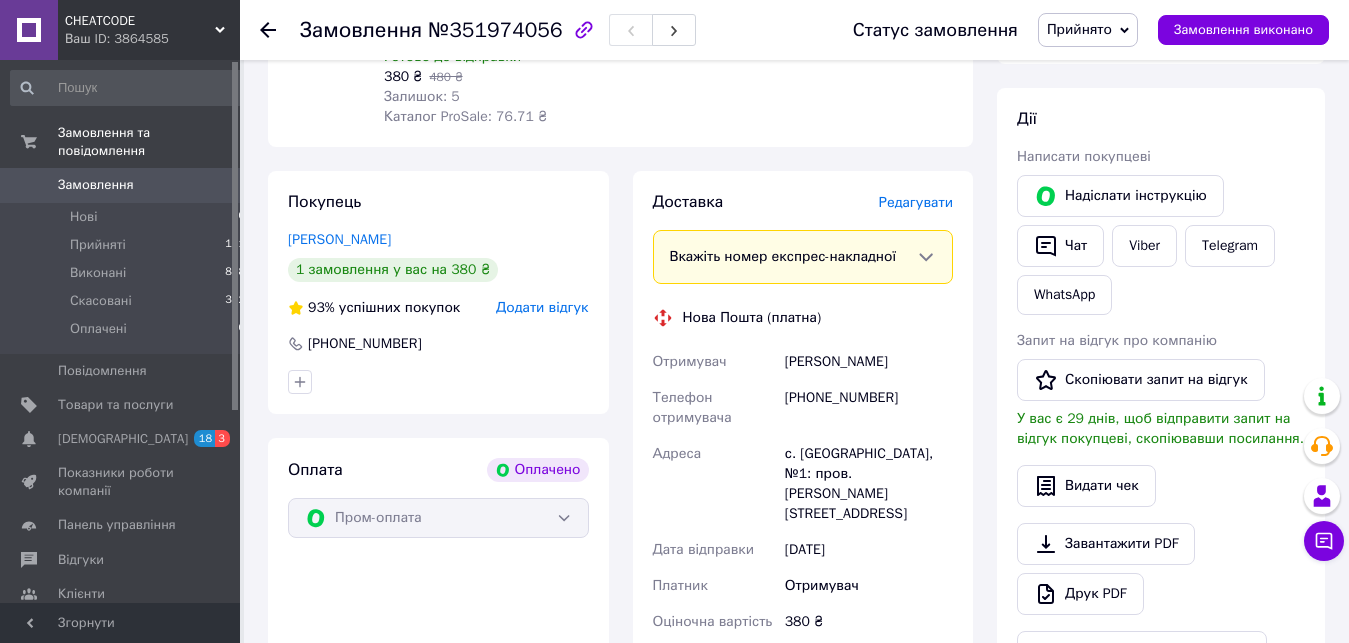 click on "Редагувати" at bounding box center (916, 202) 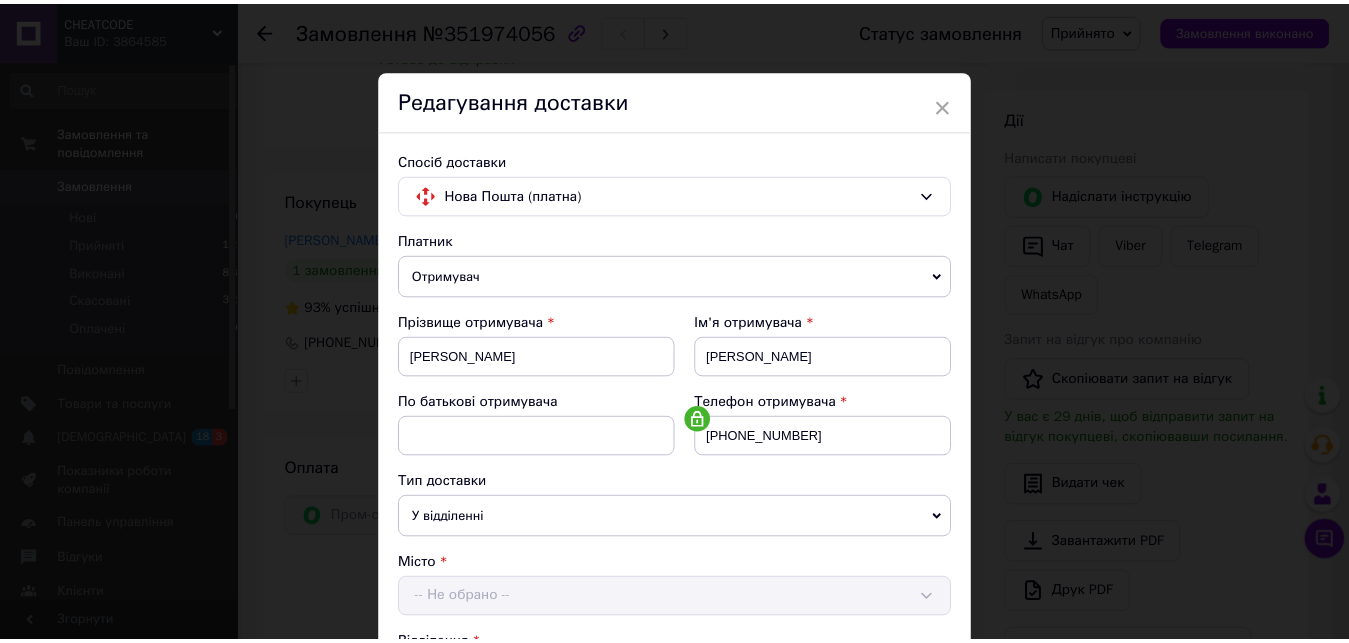 scroll, scrollTop: 705, scrollLeft: 0, axis: vertical 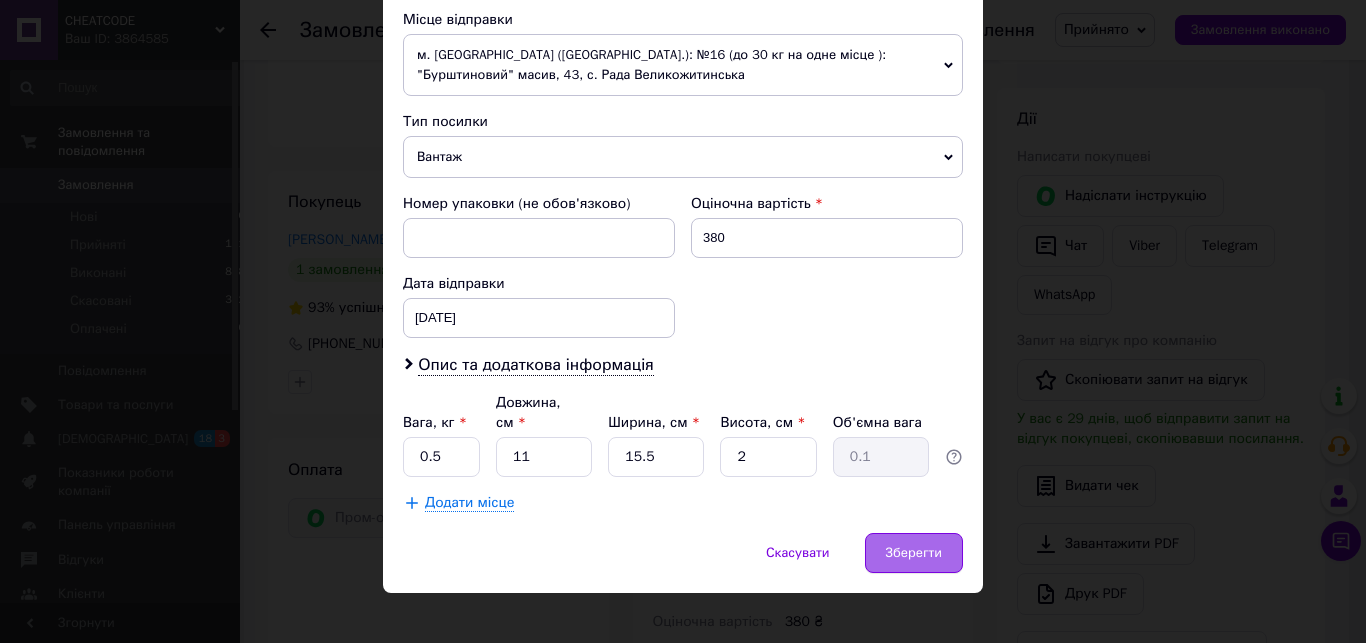 click on "Зберегти" at bounding box center [914, 553] 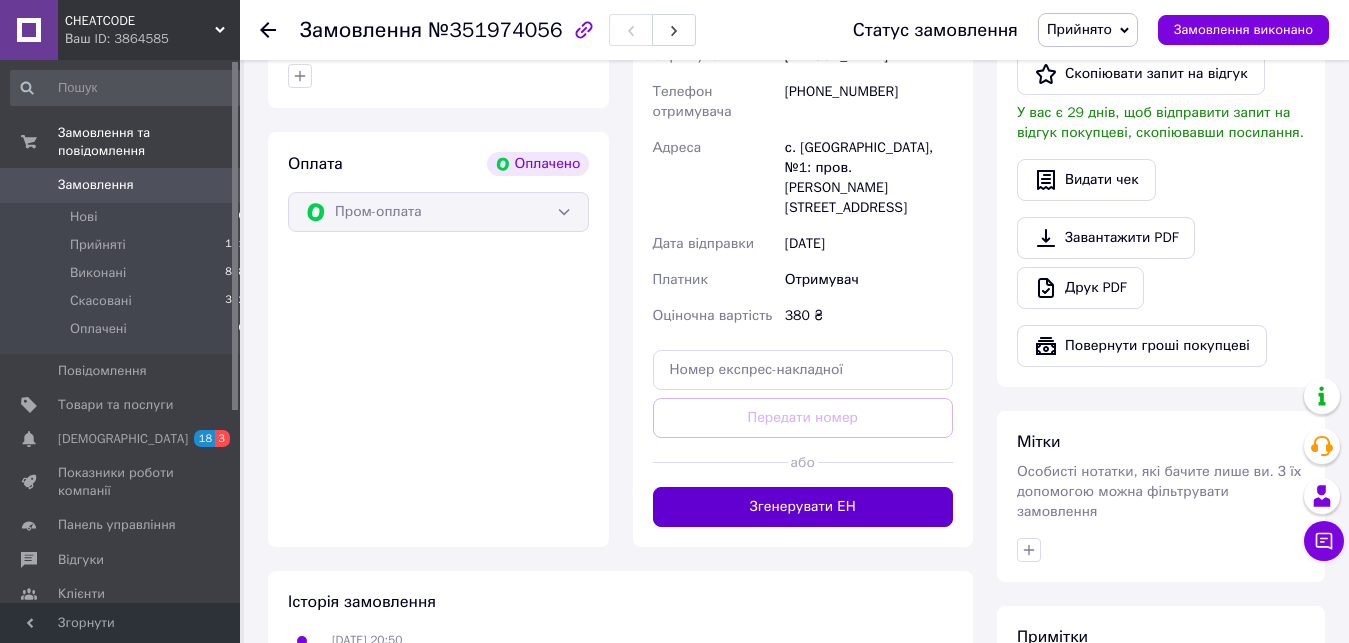 click on "Згенерувати ЕН" at bounding box center [803, 507] 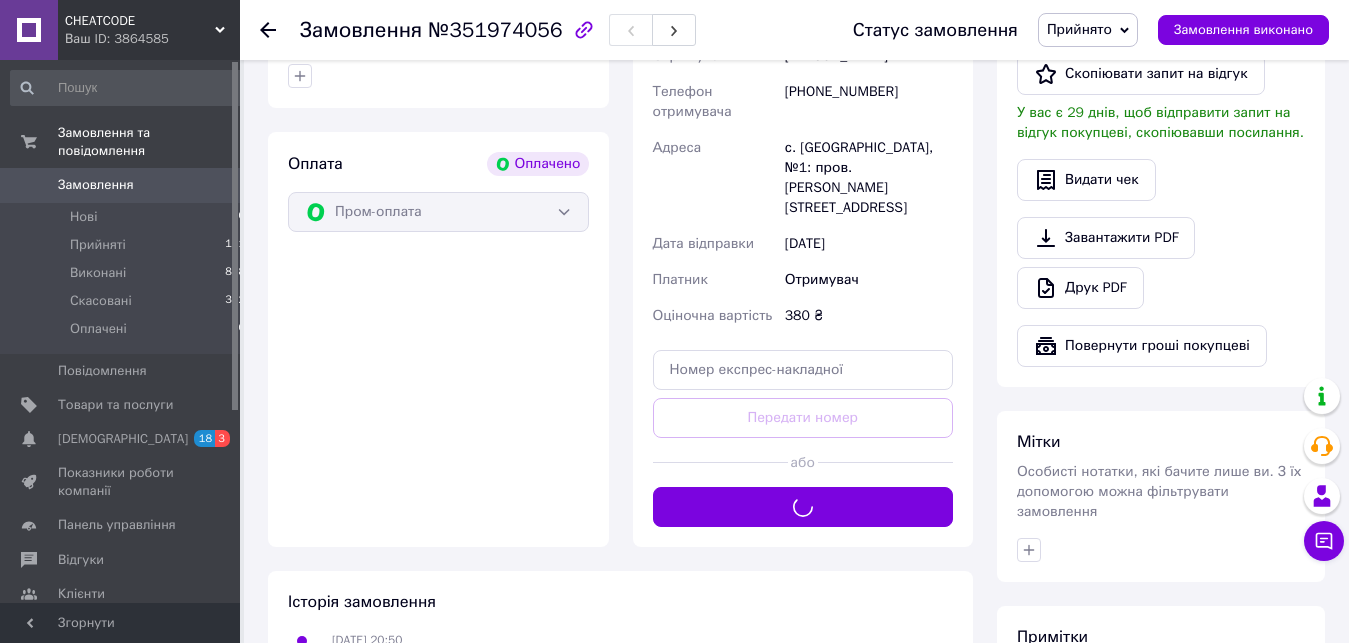 scroll, scrollTop: 816, scrollLeft: 0, axis: vertical 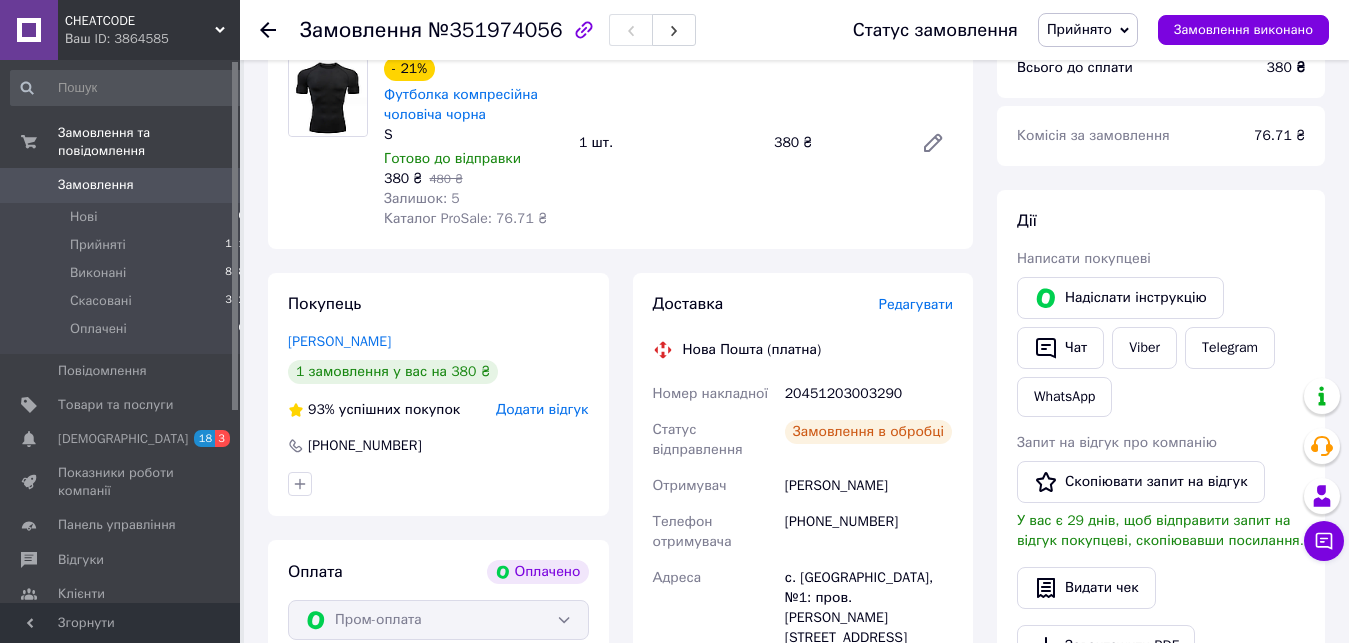 click on "20451203003290" at bounding box center [869, 394] 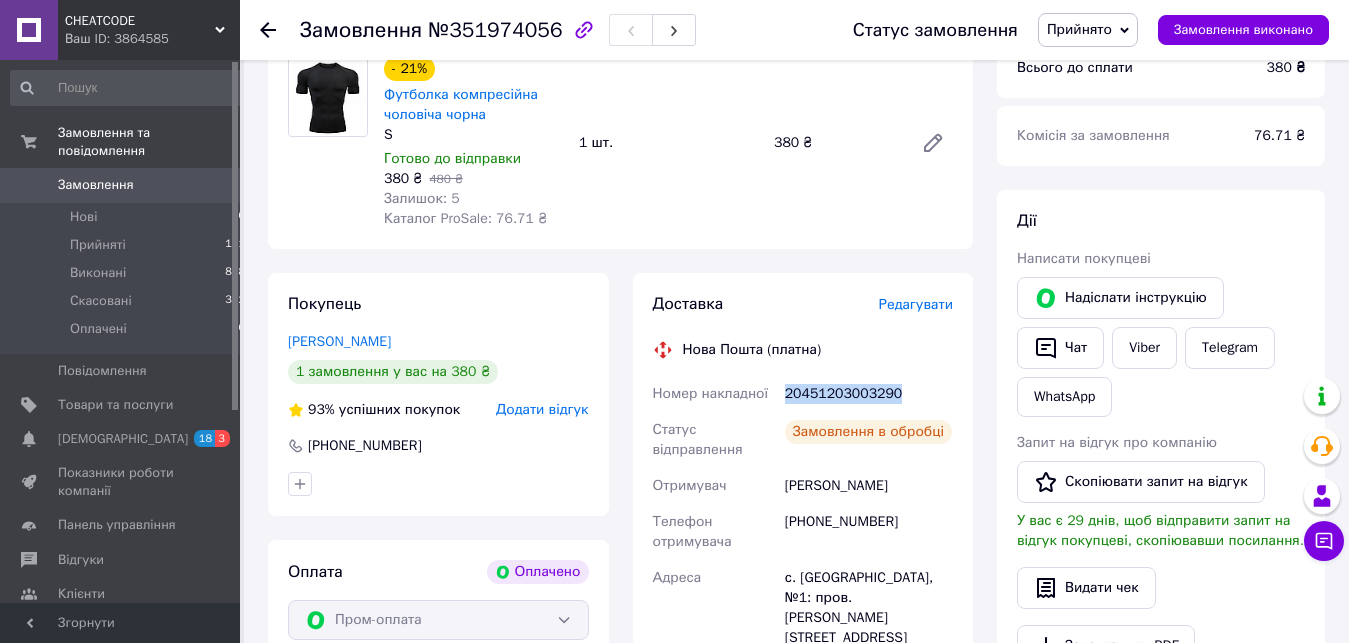 copy on "20451203003290" 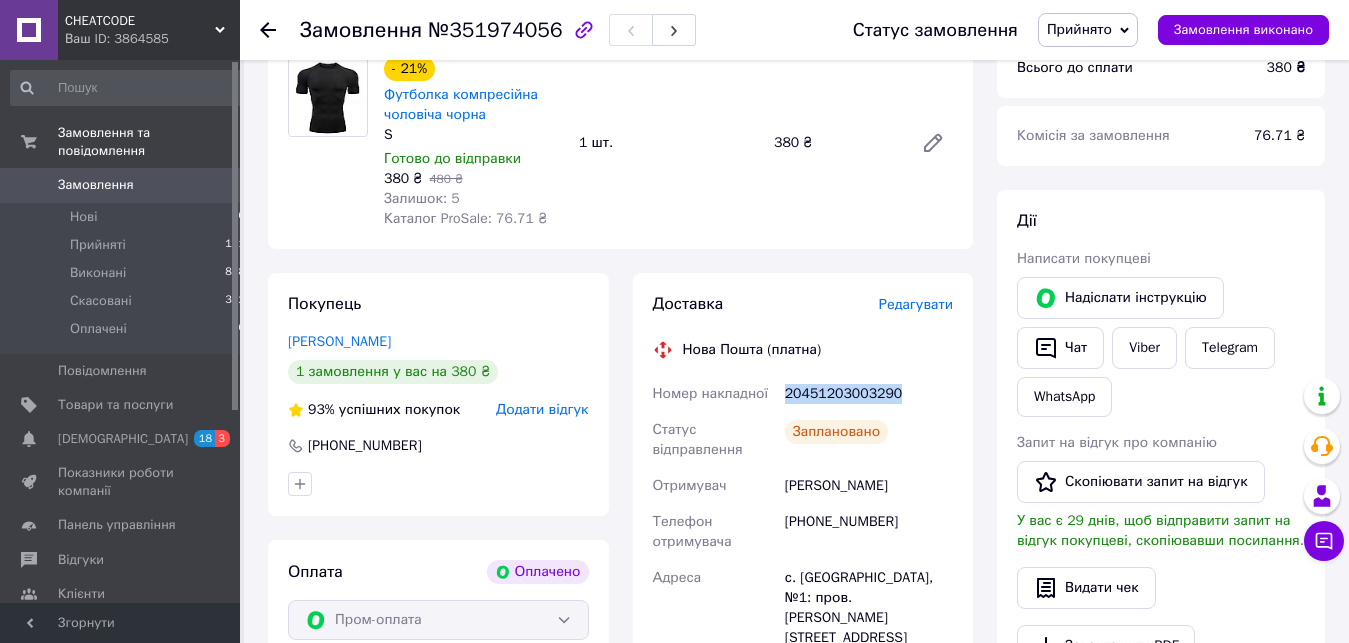 click on "Койтюк Вероника" at bounding box center (869, 486) 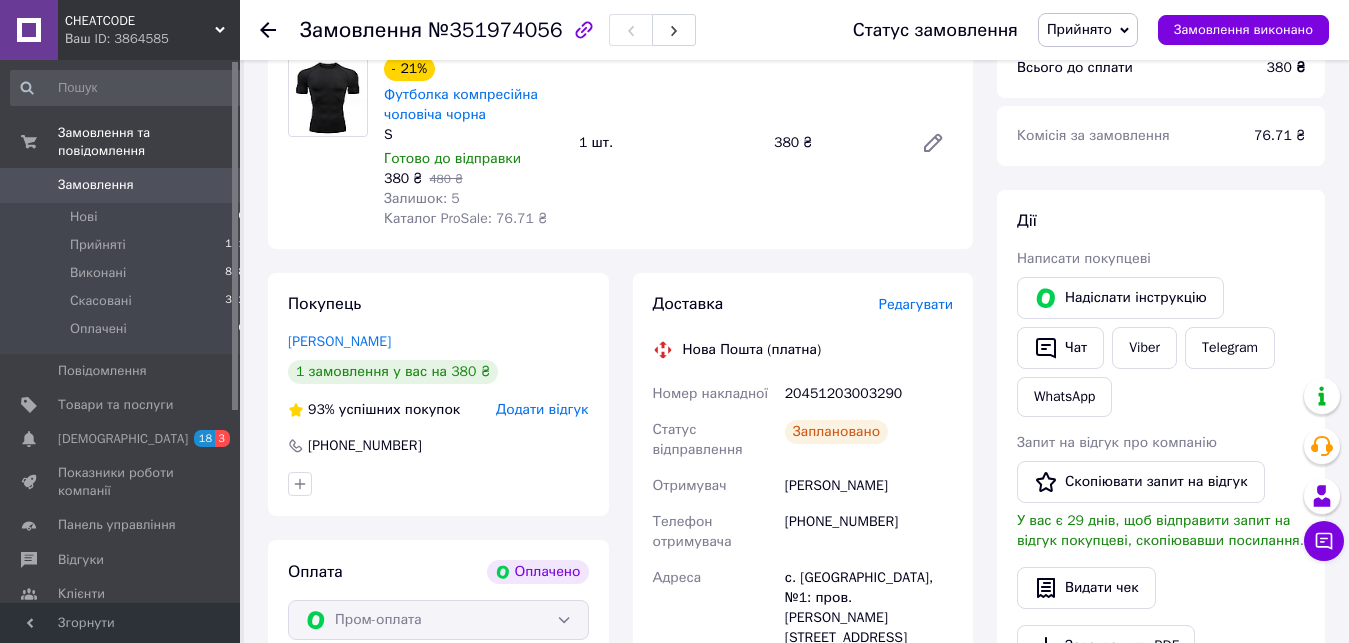 drag, startPoint x: 806, startPoint y: 459, endPoint x: 870, endPoint y: 463, distance: 64.12488 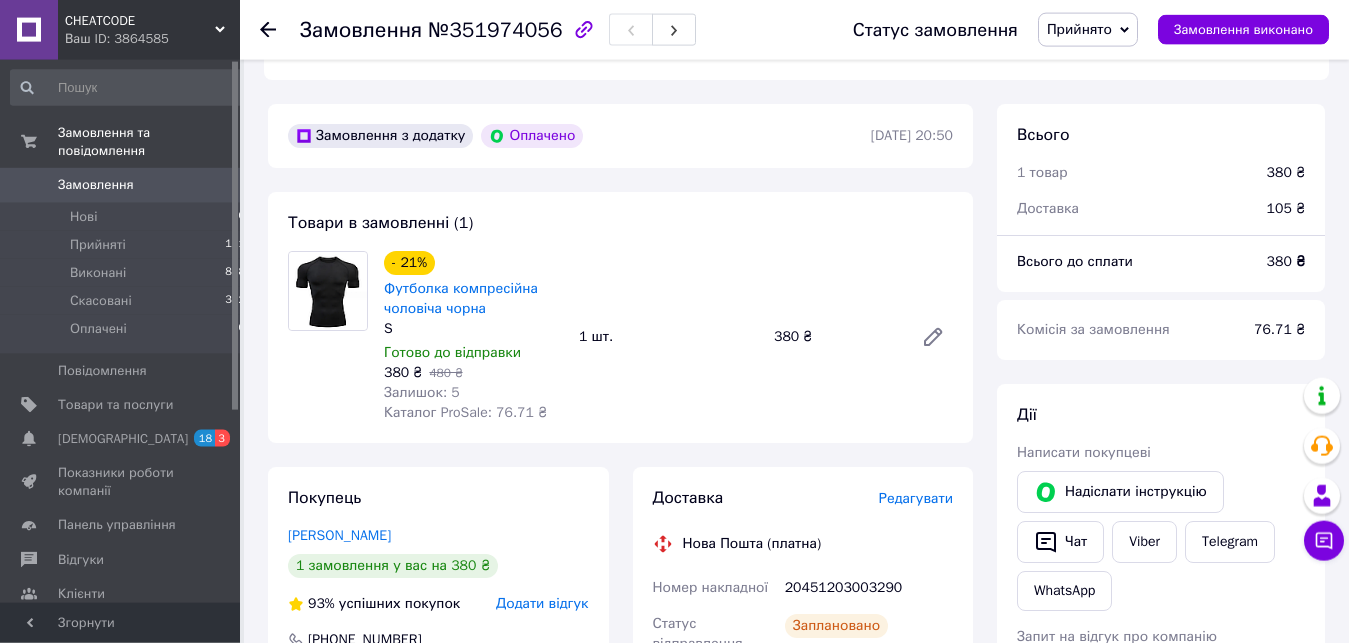 scroll, scrollTop: 612, scrollLeft: 0, axis: vertical 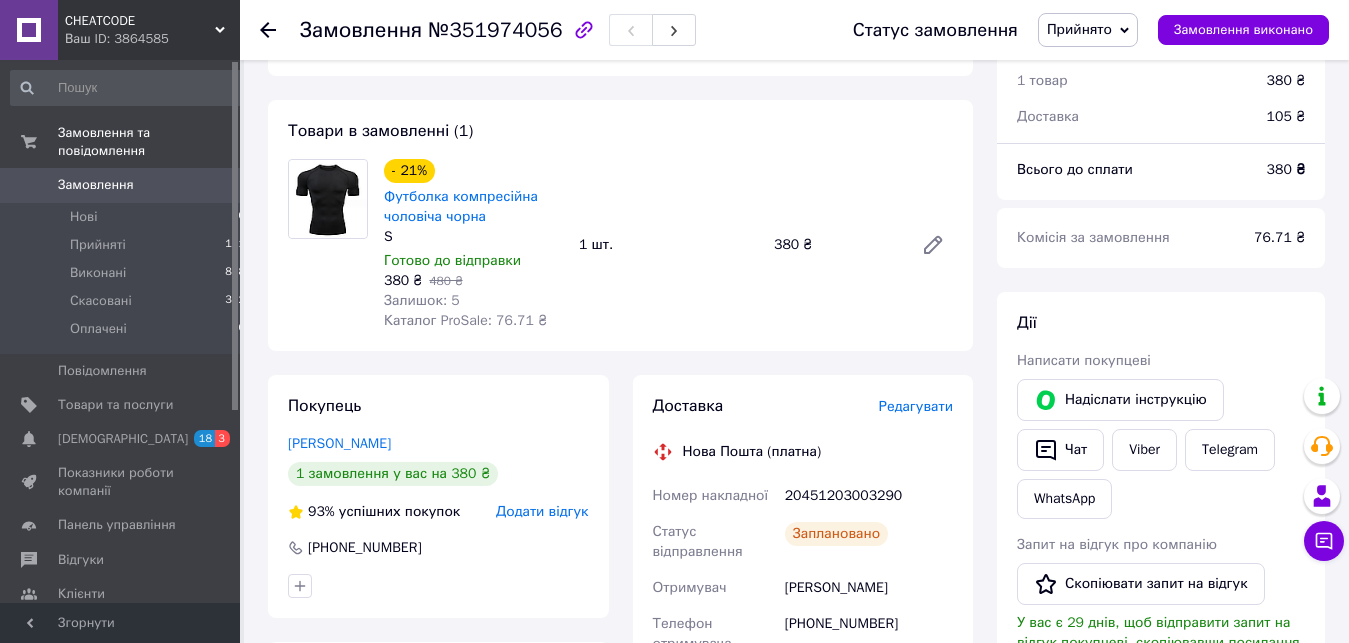 click on "Замовлення 0" at bounding box center (128, 185) 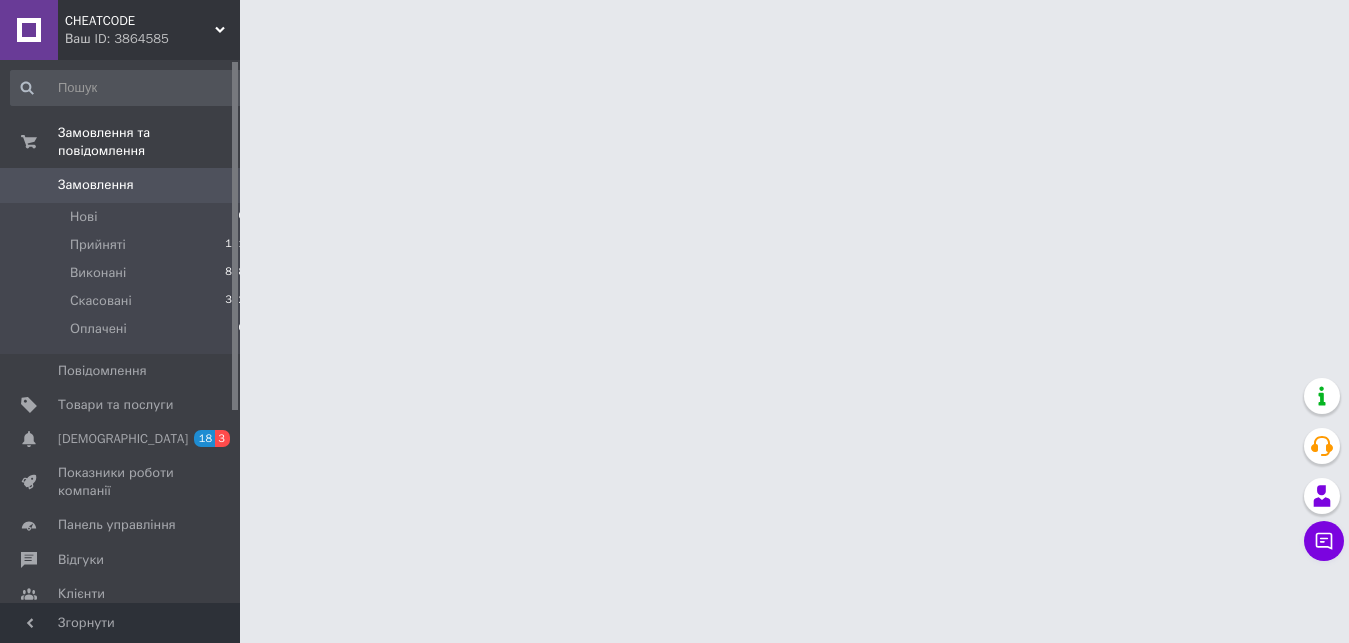 scroll, scrollTop: 0, scrollLeft: 0, axis: both 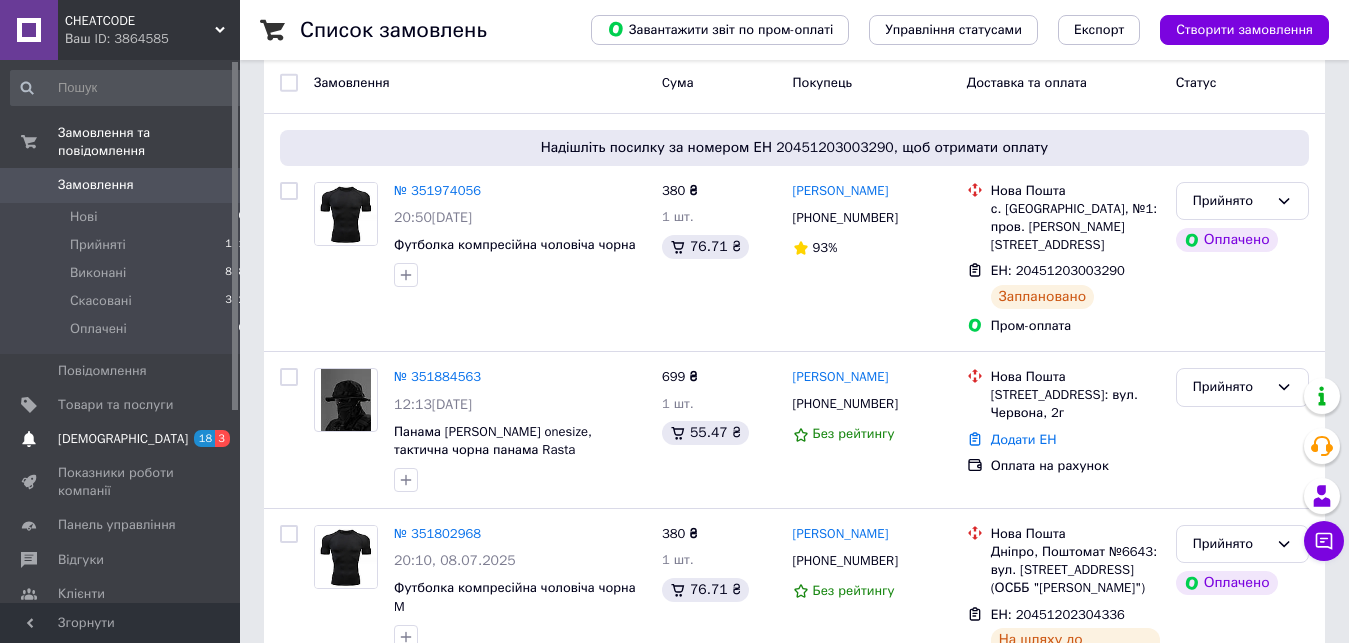 click on "Сповіщення 18 3" at bounding box center [128, 439] 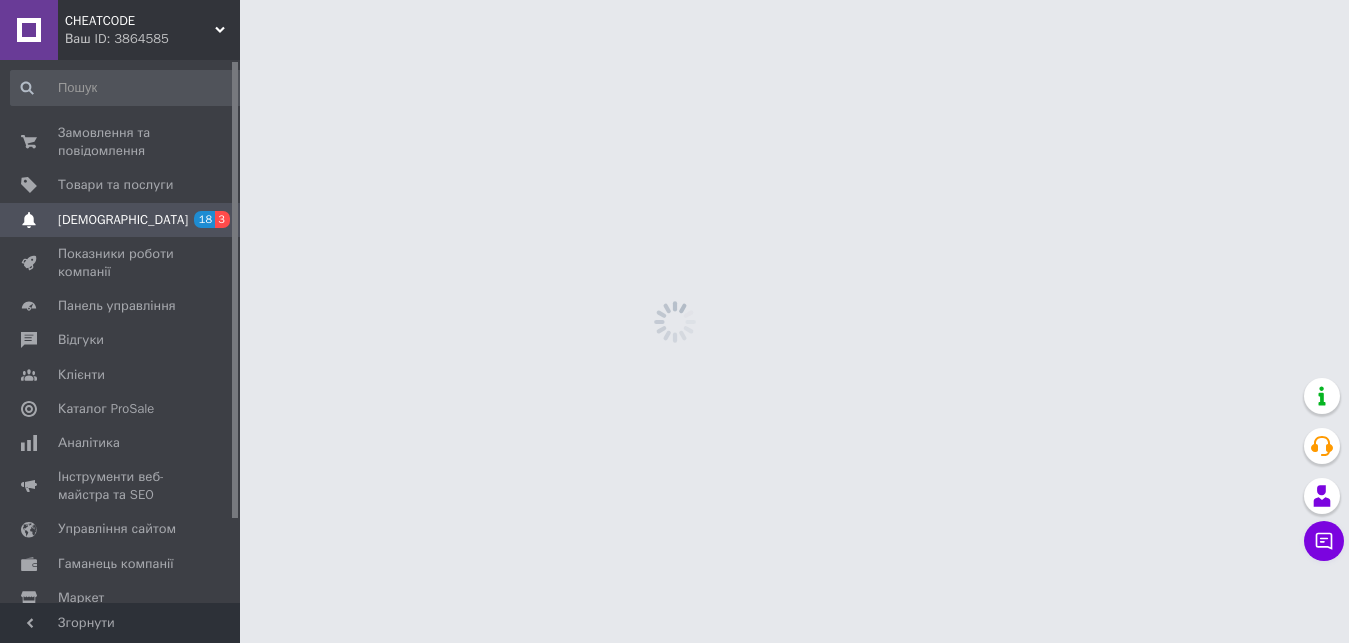 scroll, scrollTop: 0, scrollLeft: 0, axis: both 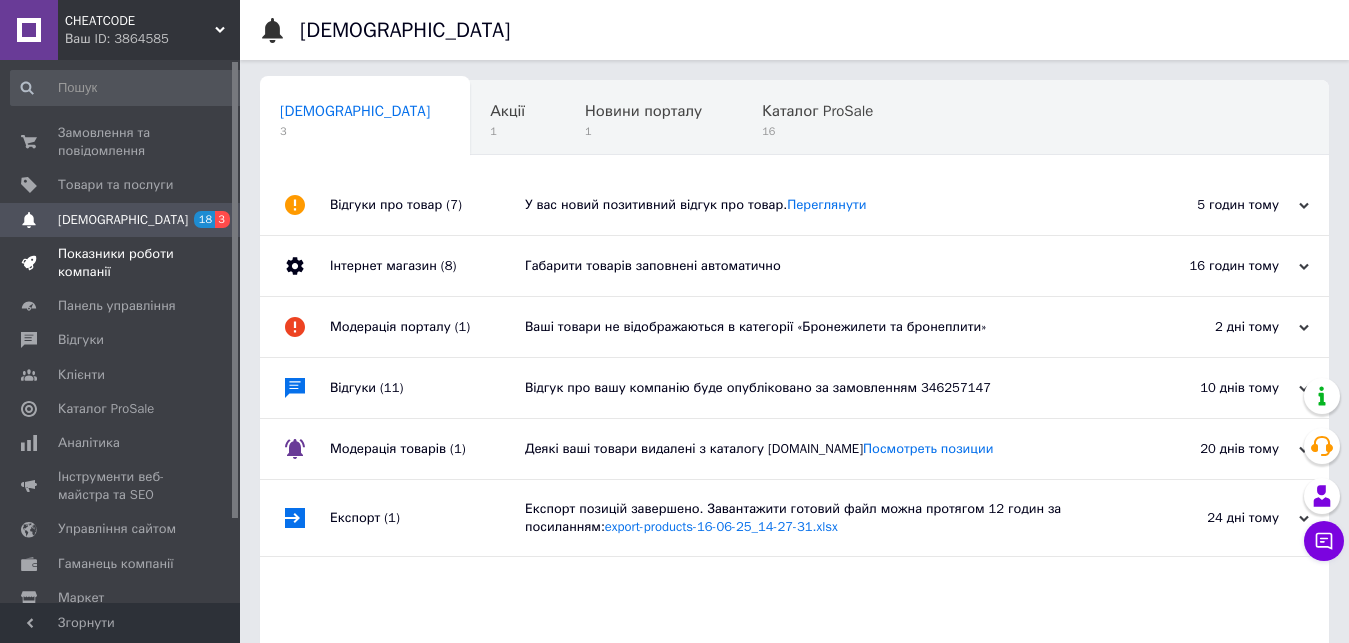 click on "Показники роботи компанії" at bounding box center (121, 263) 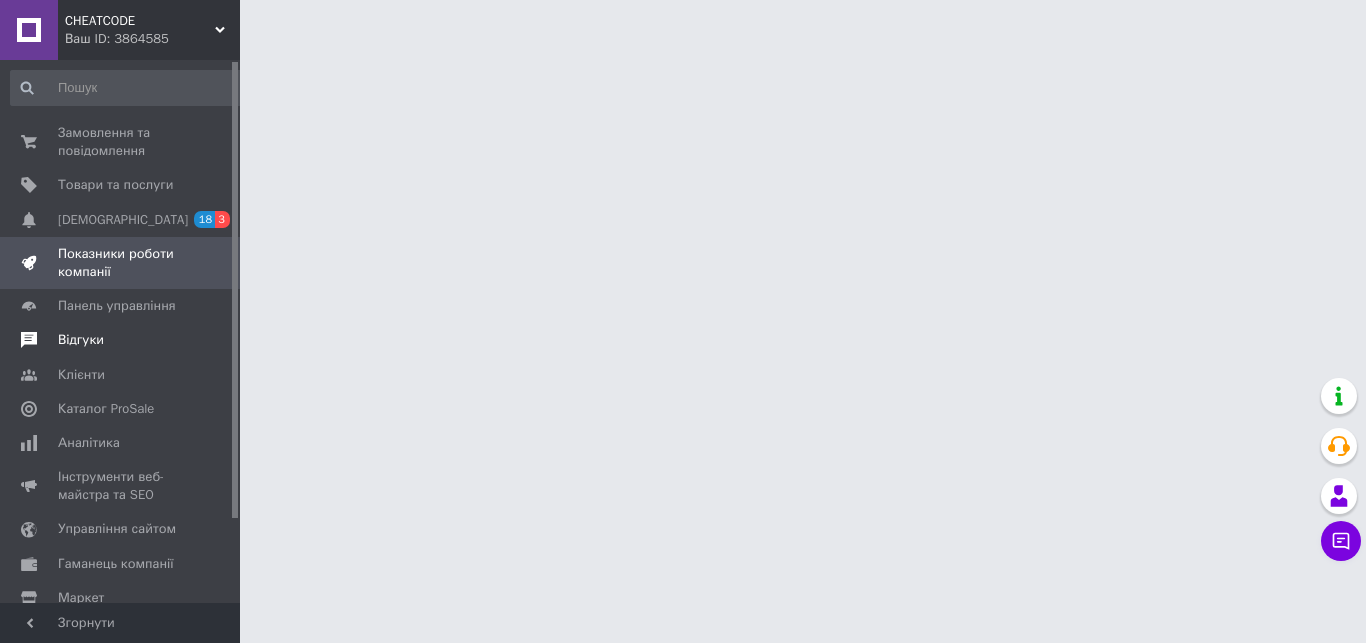 click on "Відгуки" at bounding box center (121, 340) 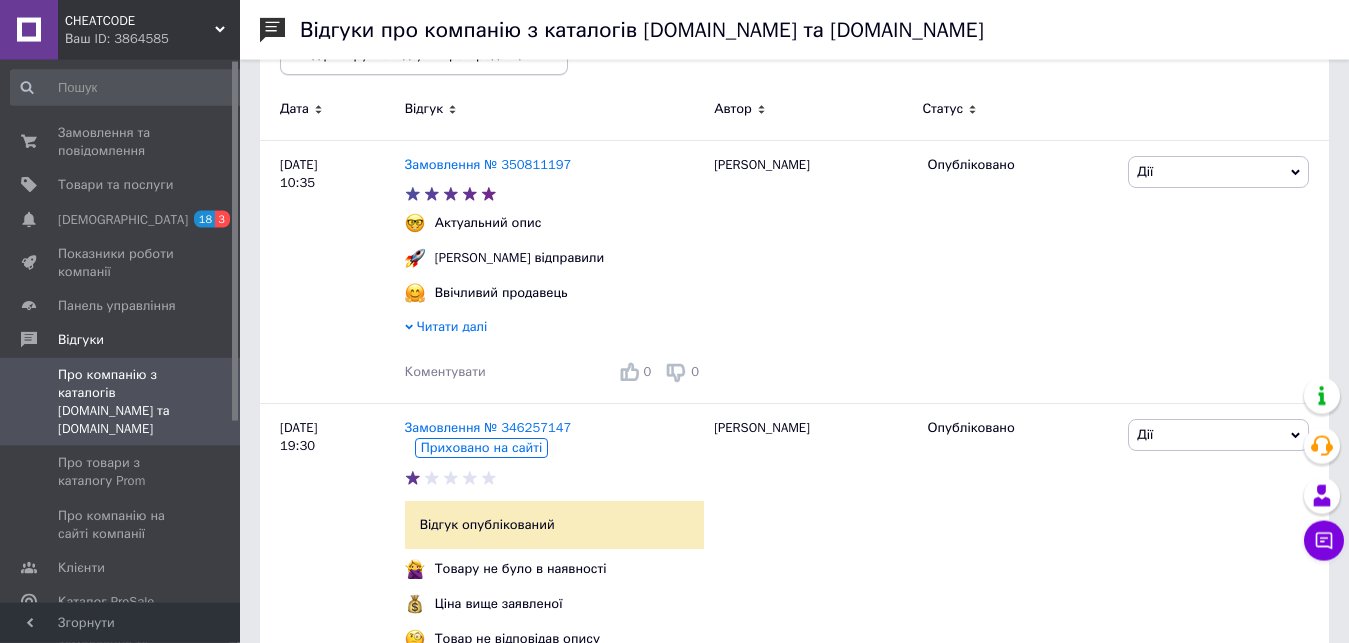 scroll, scrollTop: 510, scrollLeft: 0, axis: vertical 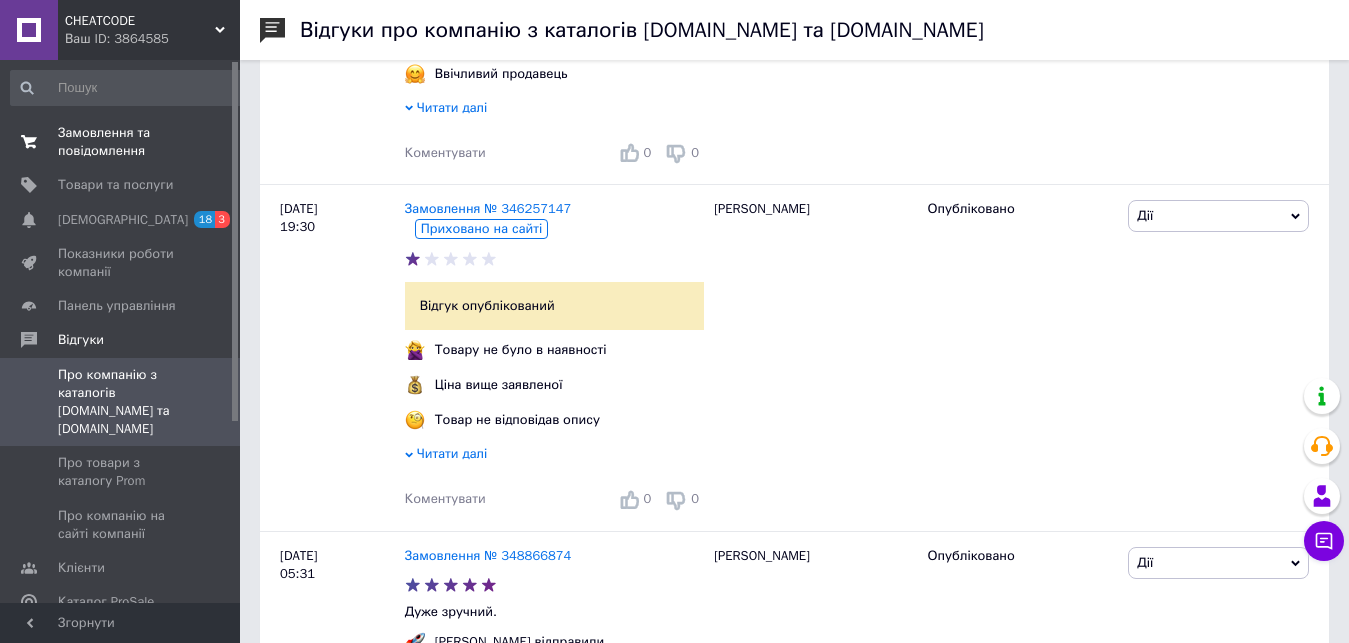 click on "Замовлення та повідомлення" at bounding box center (121, 142) 